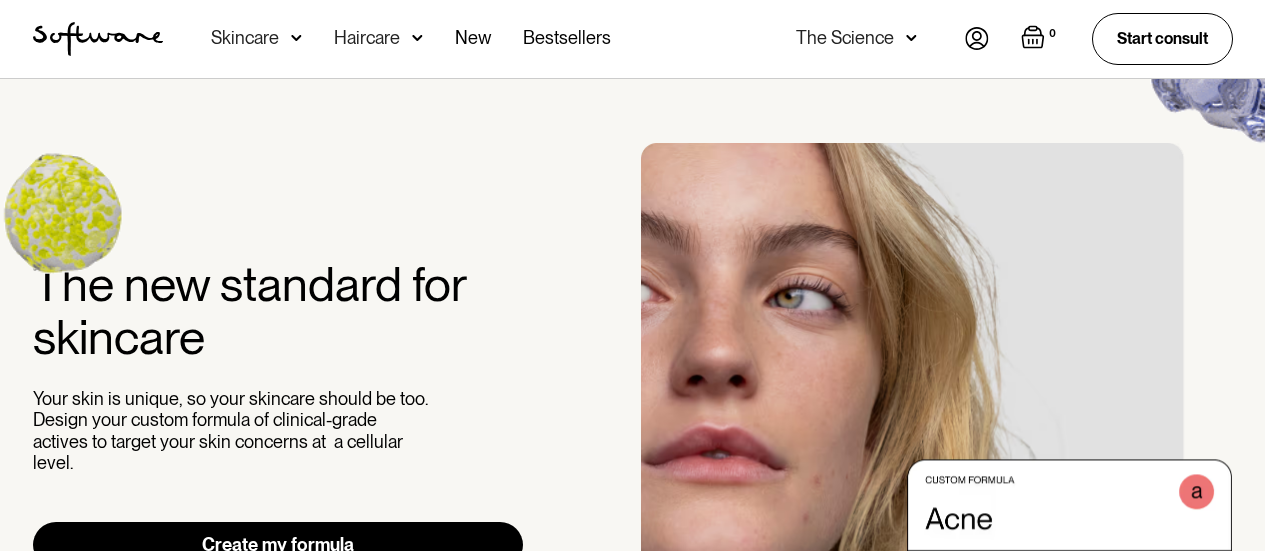 scroll, scrollTop: 0, scrollLeft: 0, axis: both 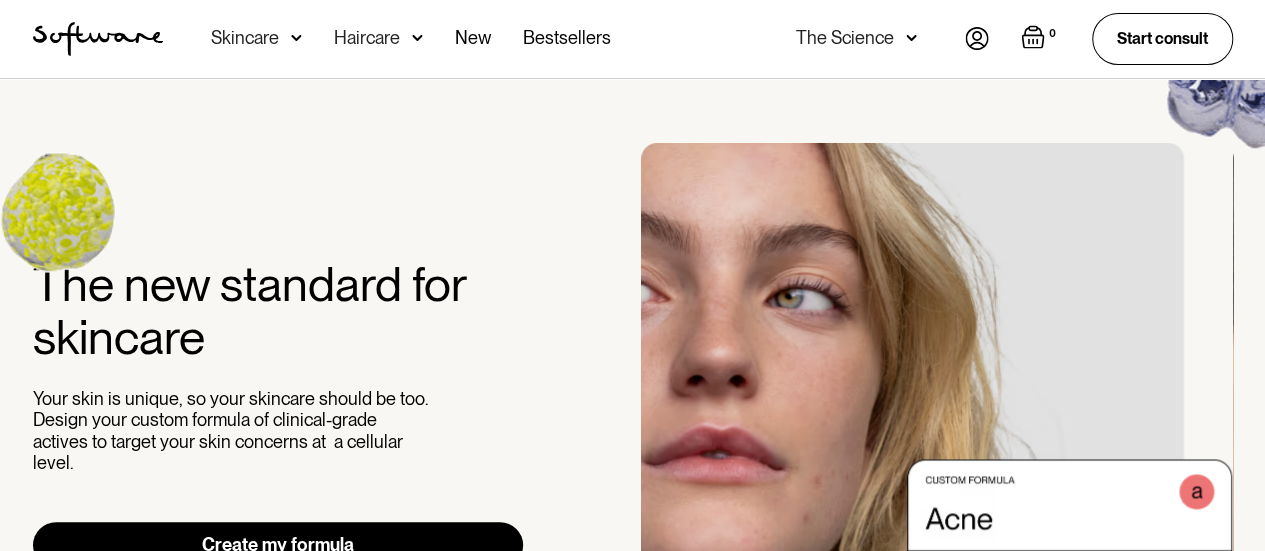 click on "Skincare" at bounding box center (256, 39) 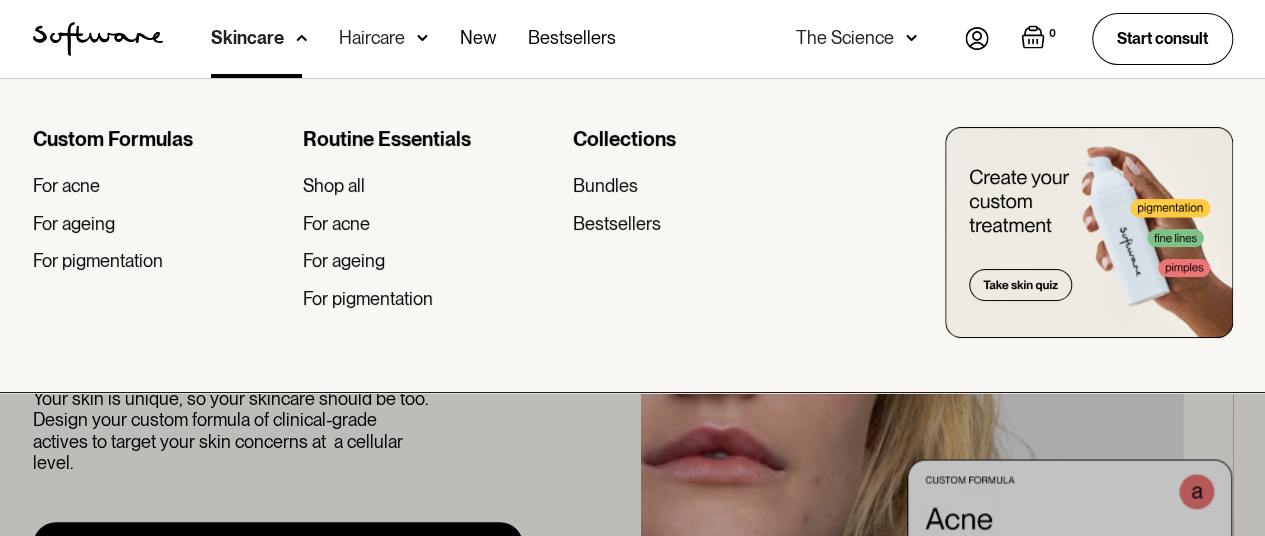 click on "Custom Formulas For acne For ageing For pigmentation" at bounding box center [160, 226] 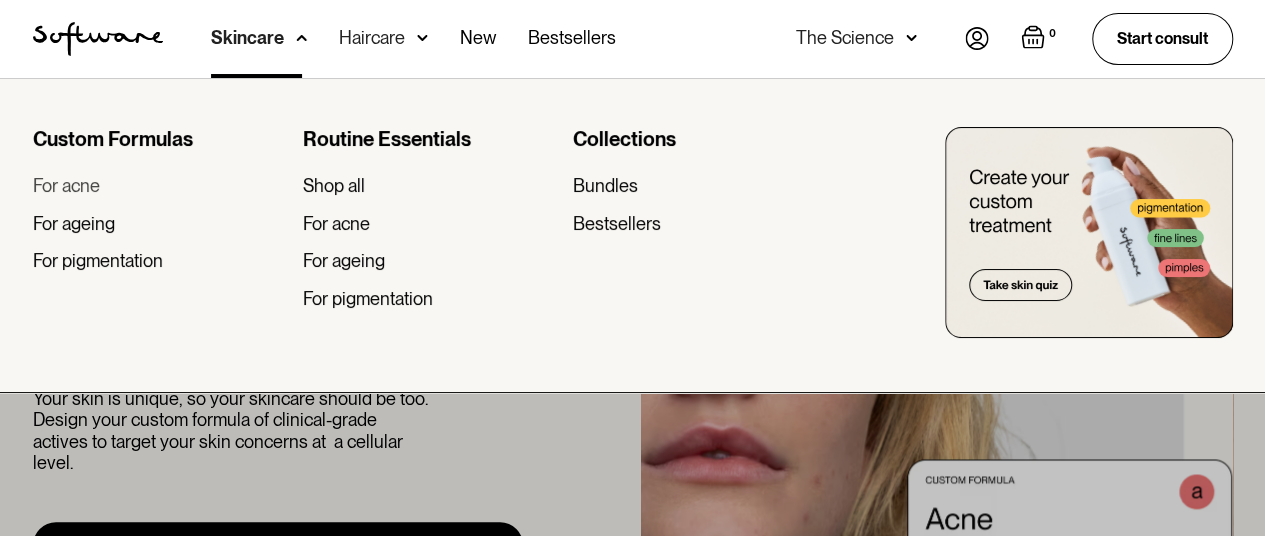 click on "For acne" at bounding box center [66, 186] 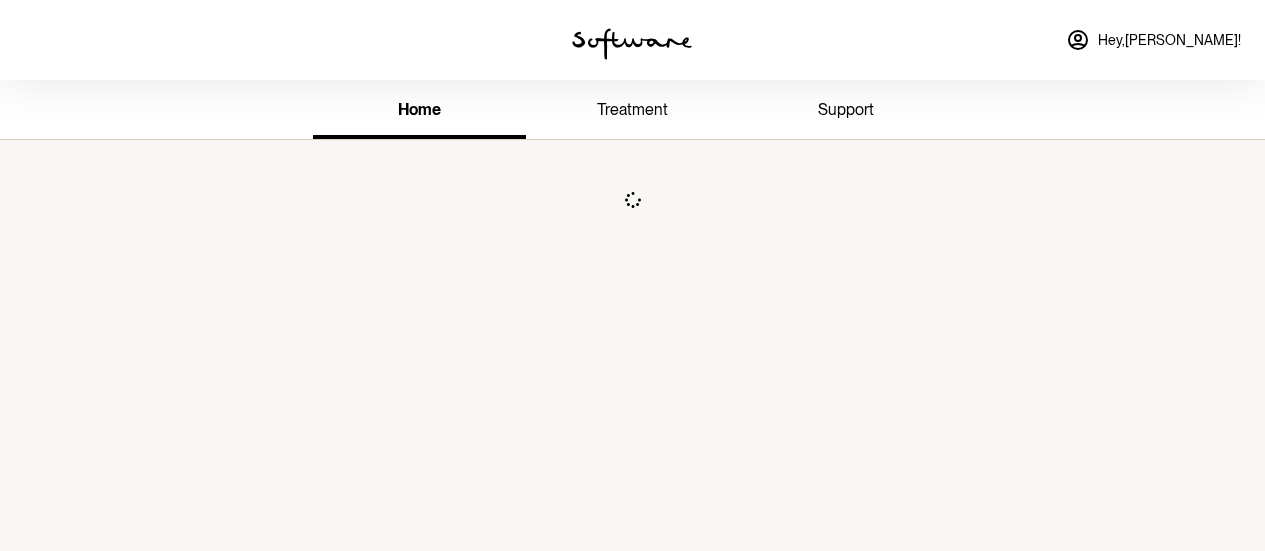 scroll, scrollTop: 0, scrollLeft: 0, axis: both 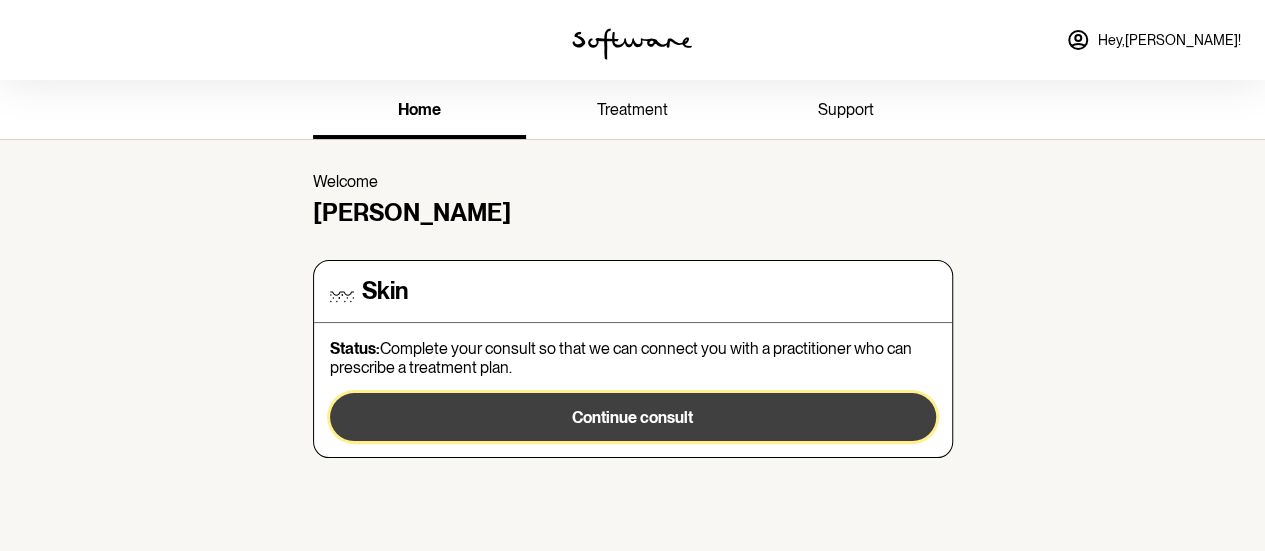 click on "Continue consult" at bounding box center [632, 417] 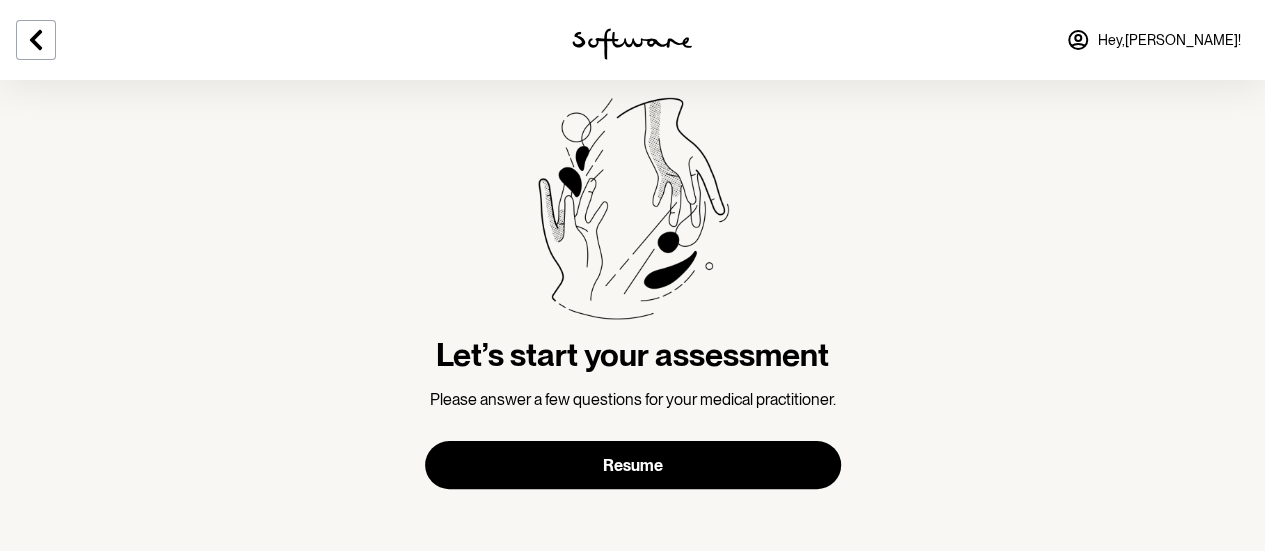 scroll, scrollTop: 48, scrollLeft: 0, axis: vertical 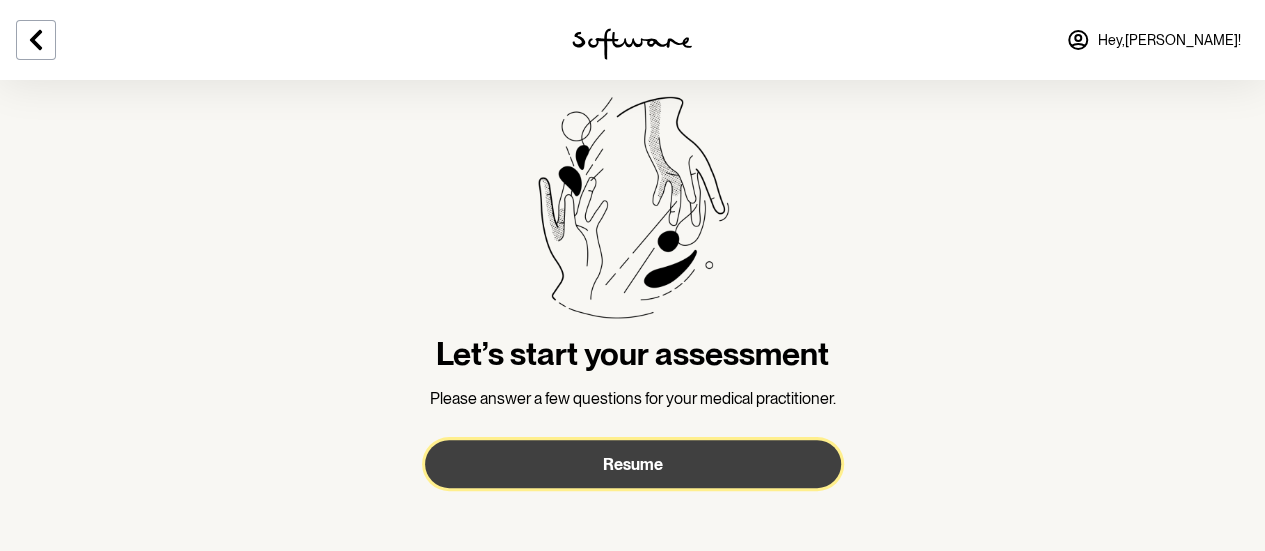 click on "Resume" at bounding box center [633, 464] 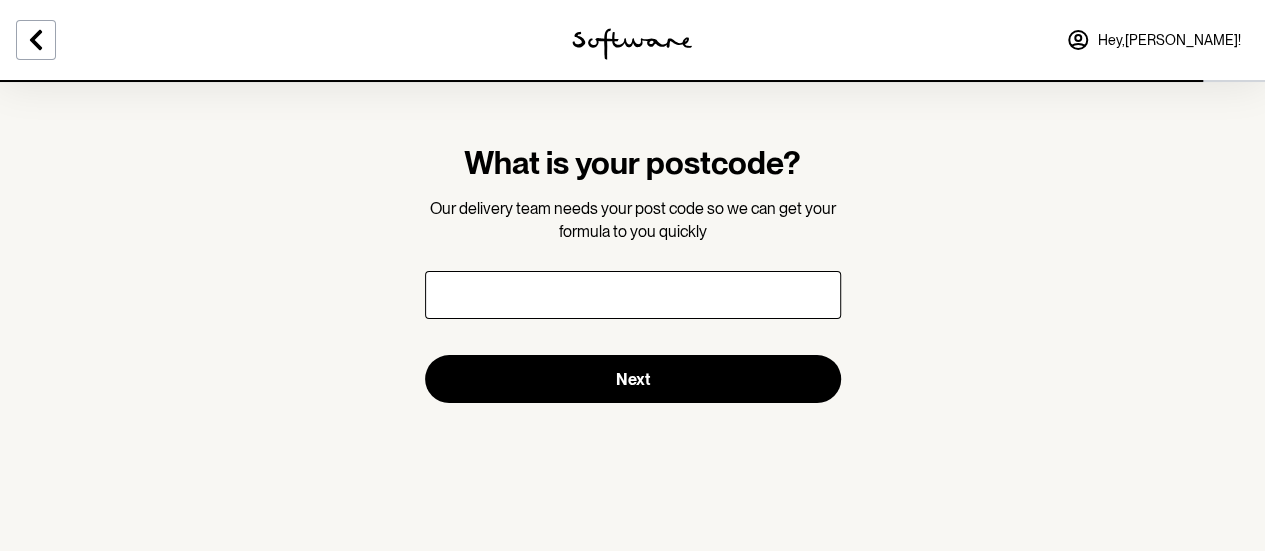 scroll, scrollTop: 0, scrollLeft: 0, axis: both 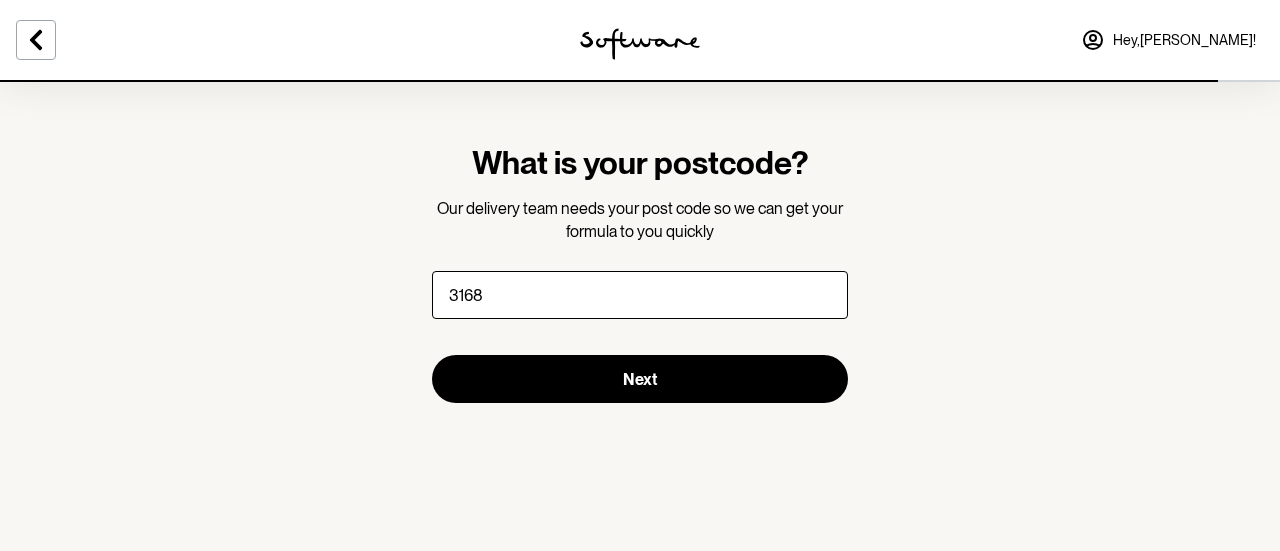 type on "3168" 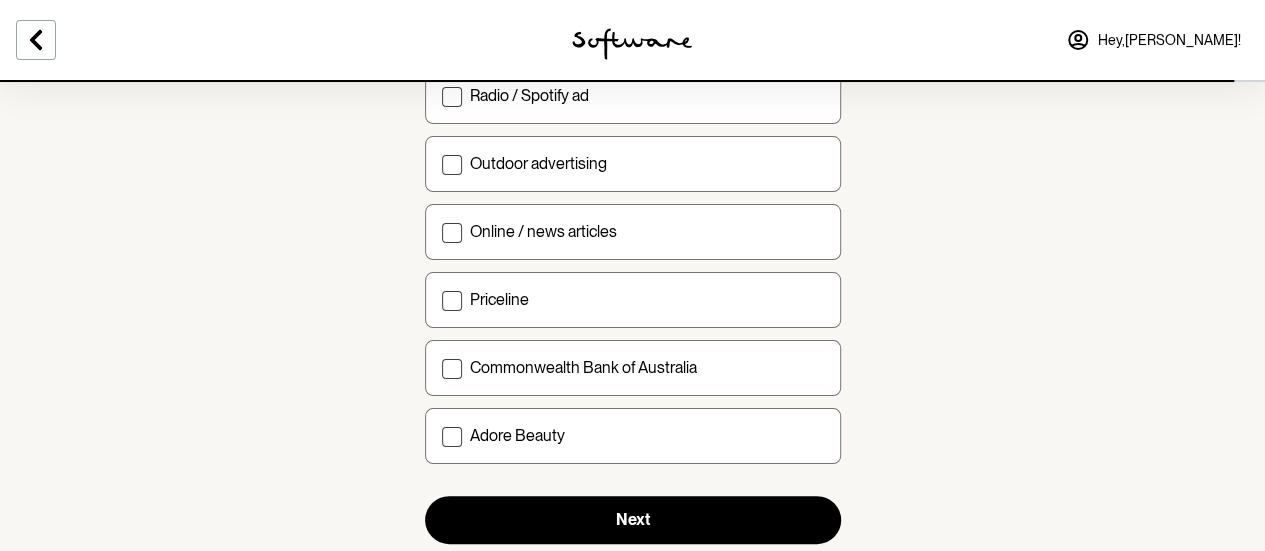 scroll, scrollTop: 835, scrollLeft: 0, axis: vertical 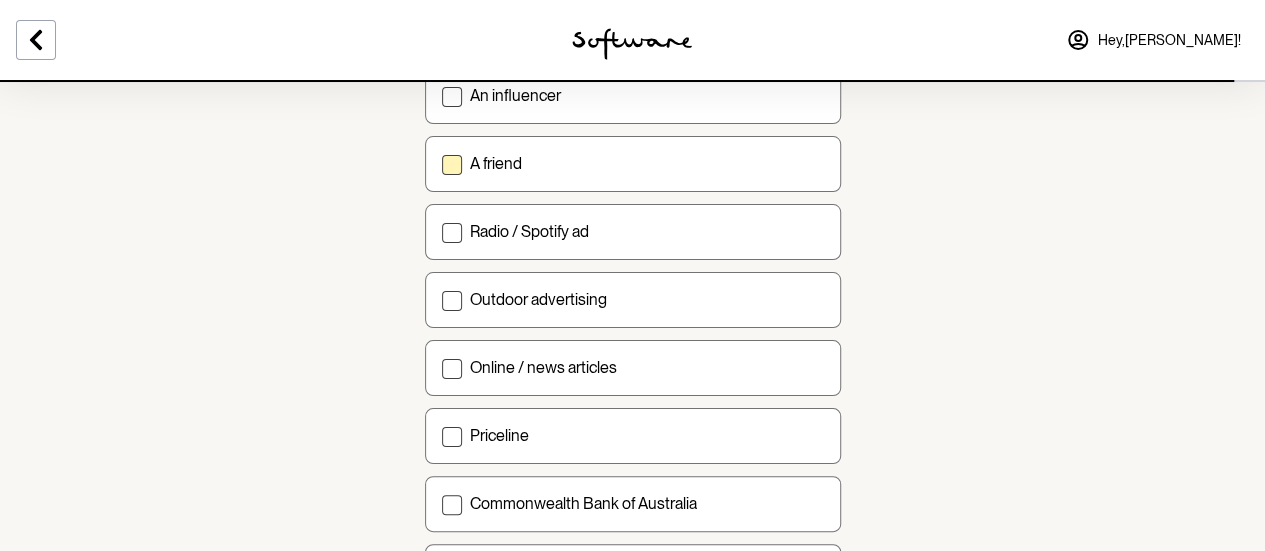 click on "A friend" at bounding box center [633, 164] 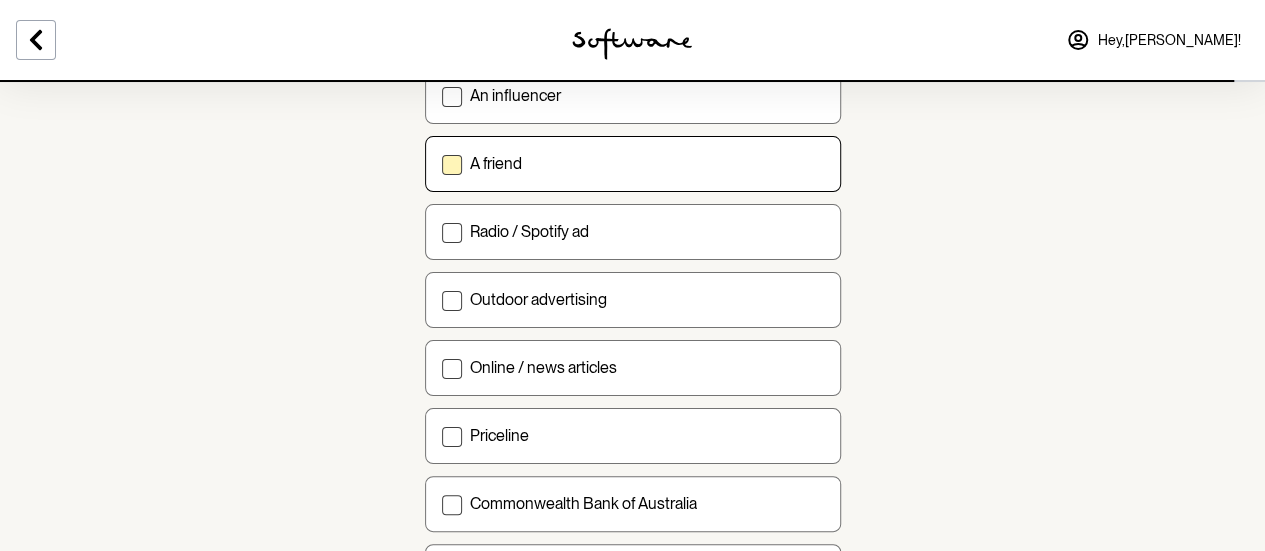 click on "A friend" at bounding box center (441, 163) 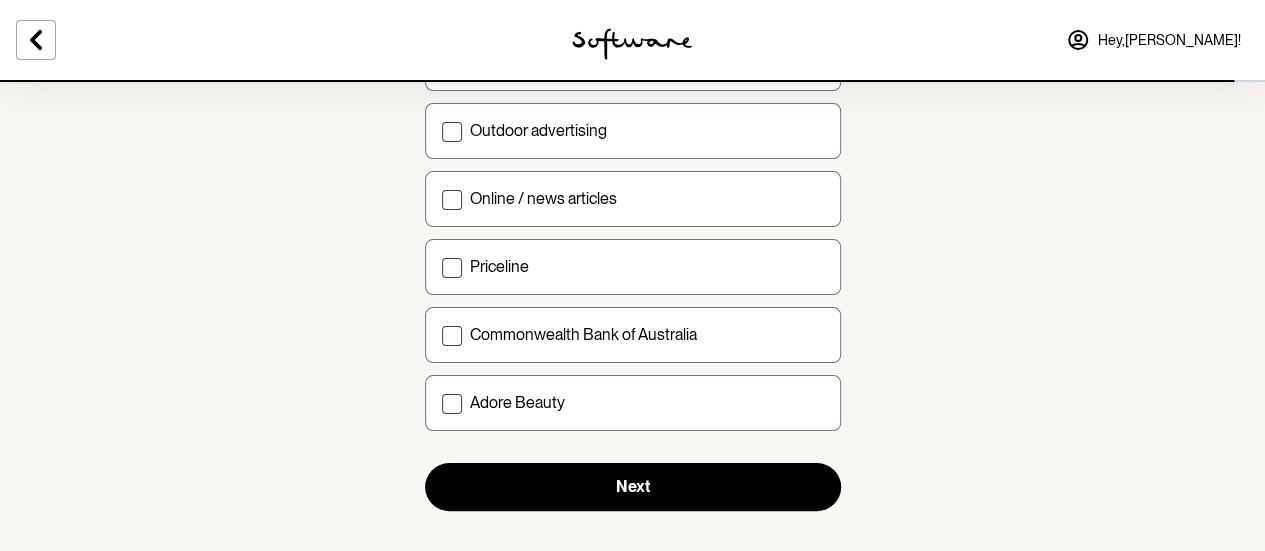 scroll, scrollTop: 835, scrollLeft: 0, axis: vertical 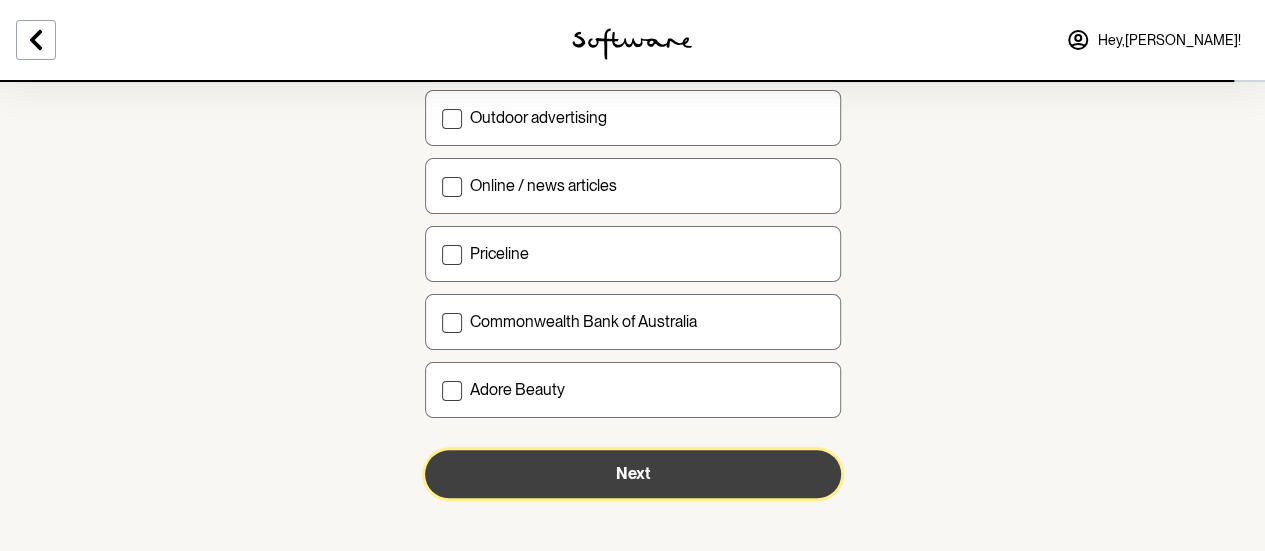 click on "Next" at bounding box center [633, 474] 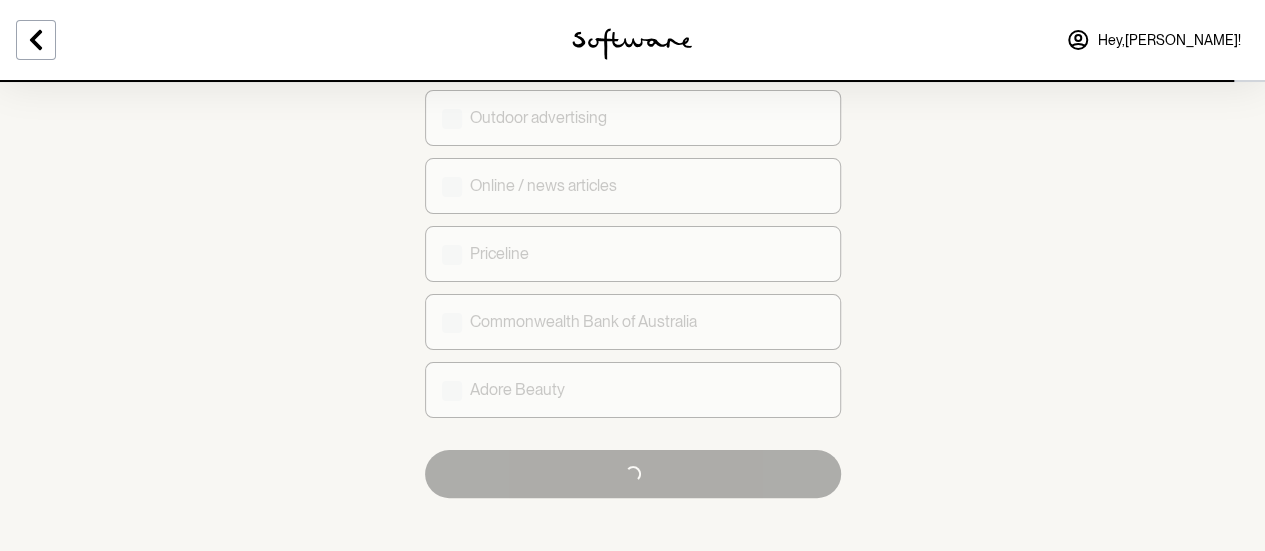 scroll, scrollTop: 0, scrollLeft: 0, axis: both 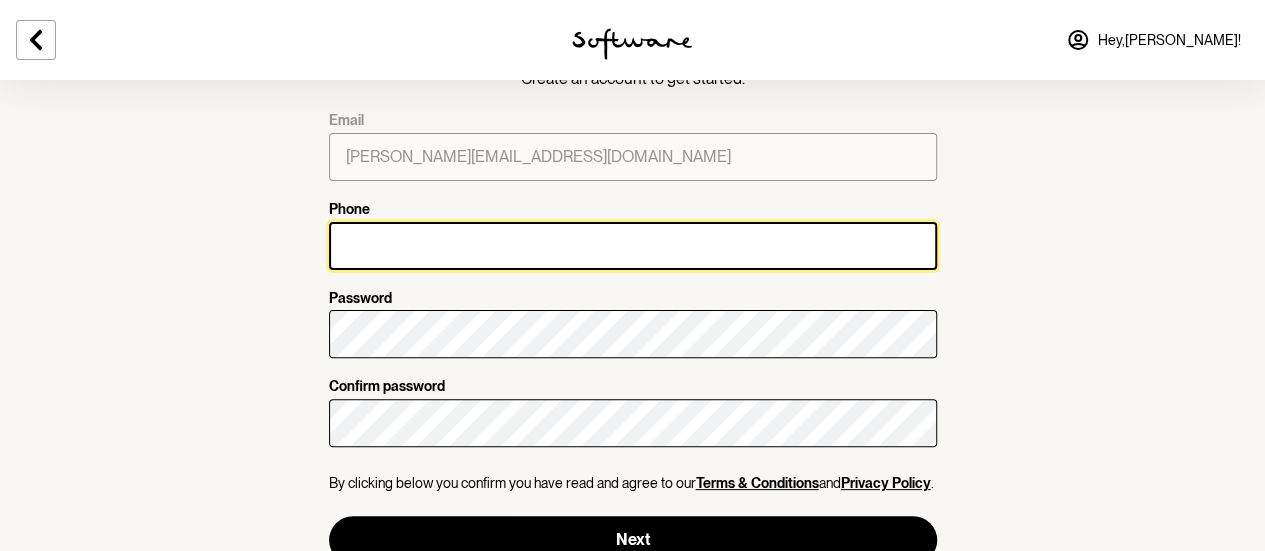 click on "Phone" at bounding box center (633, 246) 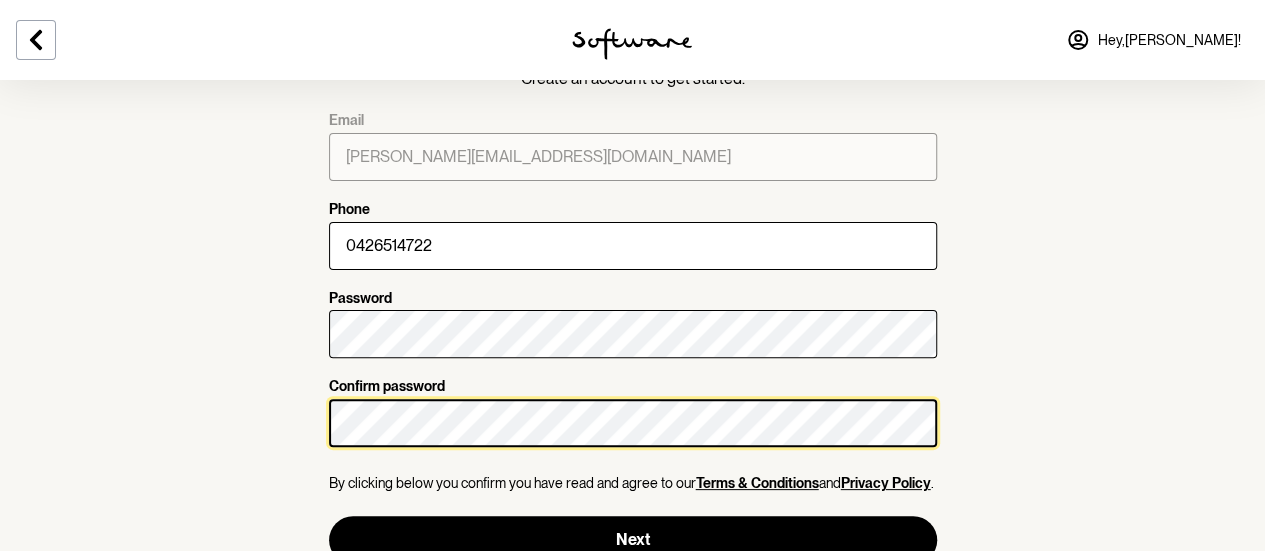 scroll, scrollTop: 188, scrollLeft: 0, axis: vertical 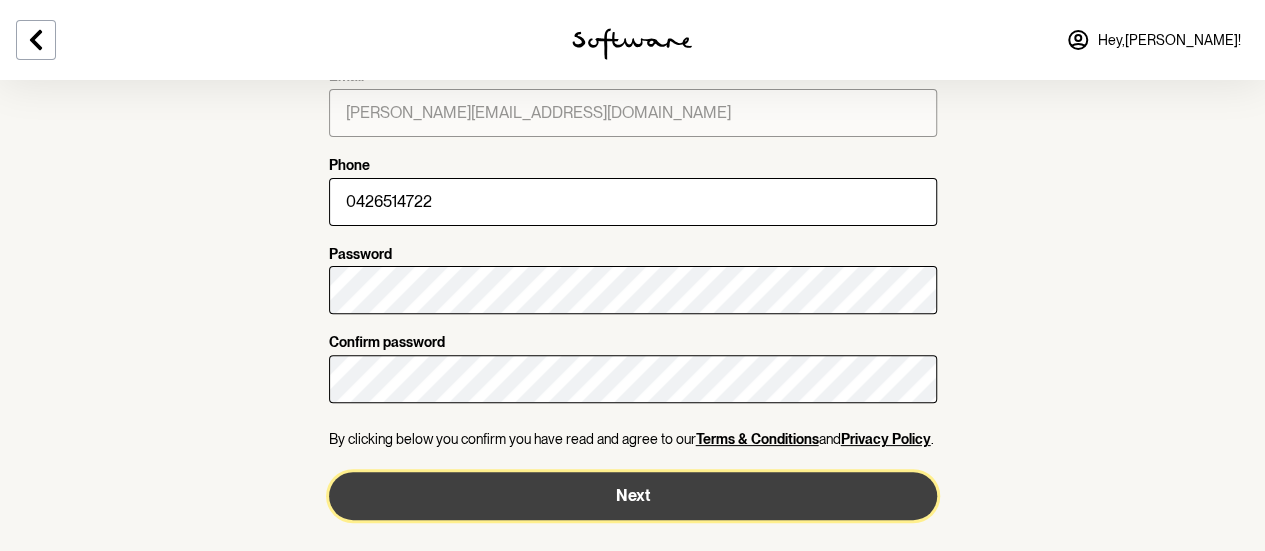 click on "Next" at bounding box center (633, 496) 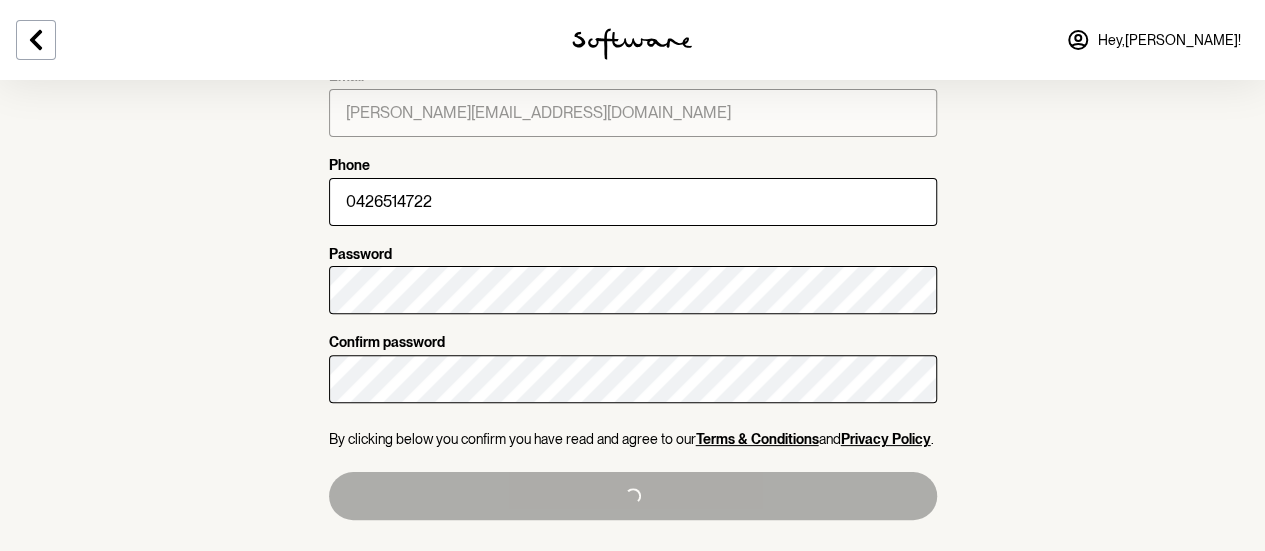 type on "+61426514722" 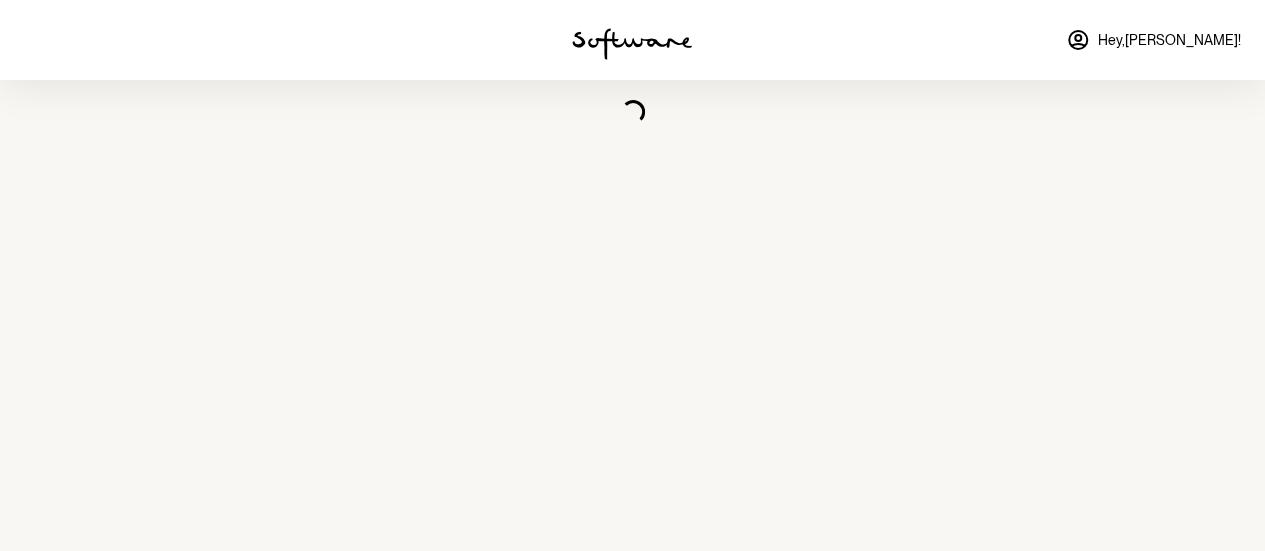 scroll, scrollTop: 0, scrollLeft: 0, axis: both 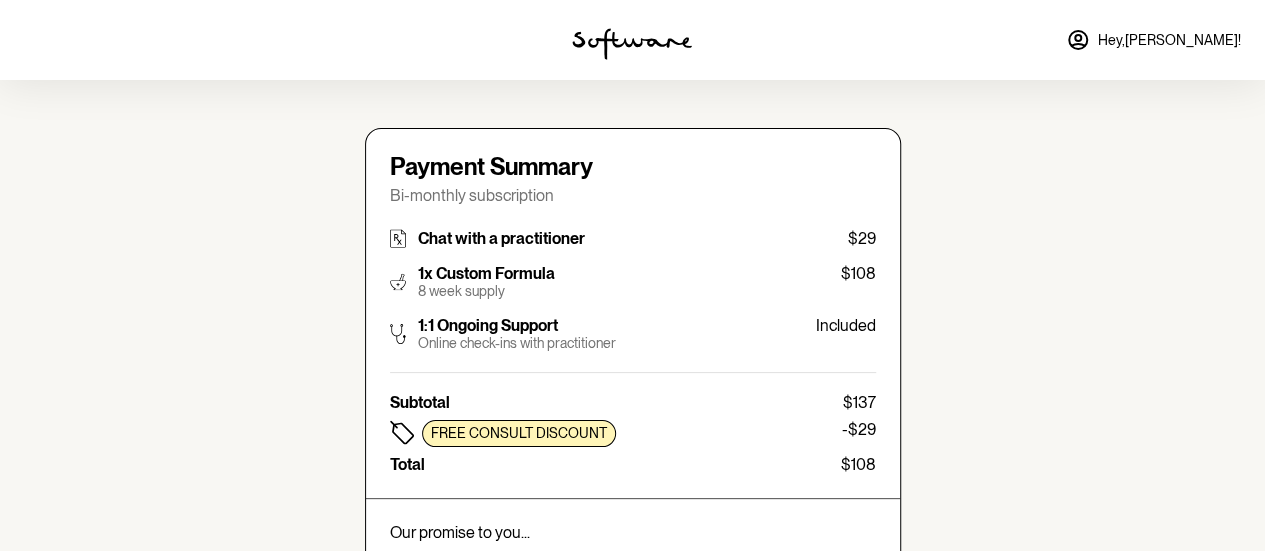 type on "nathanielrav@gmail.com" 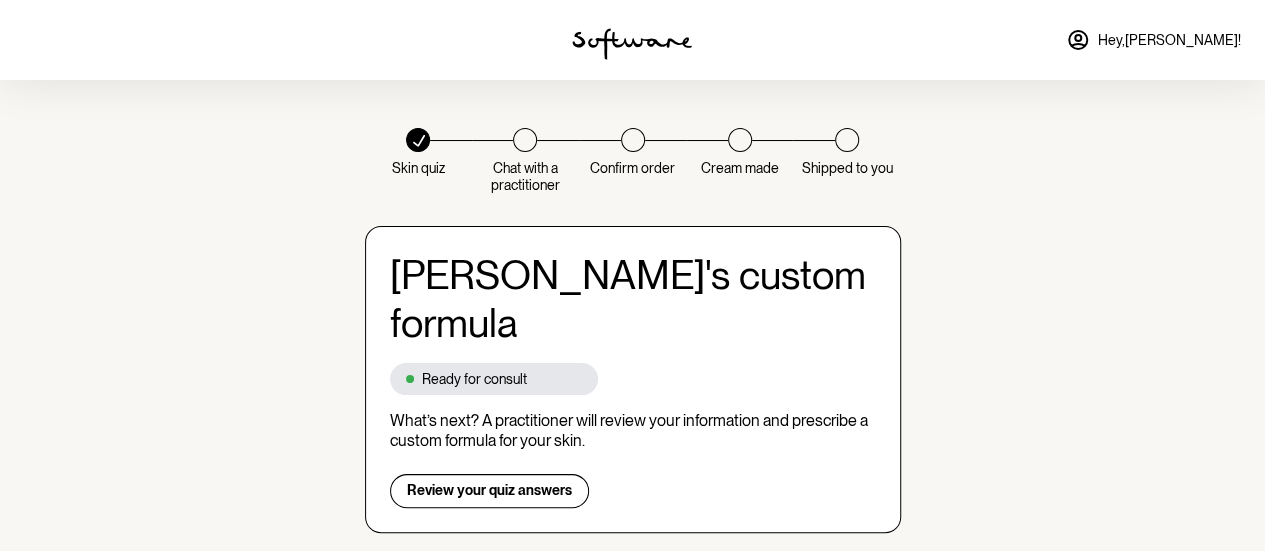 scroll, scrollTop: 482, scrollLeft: 0, axis: vertical 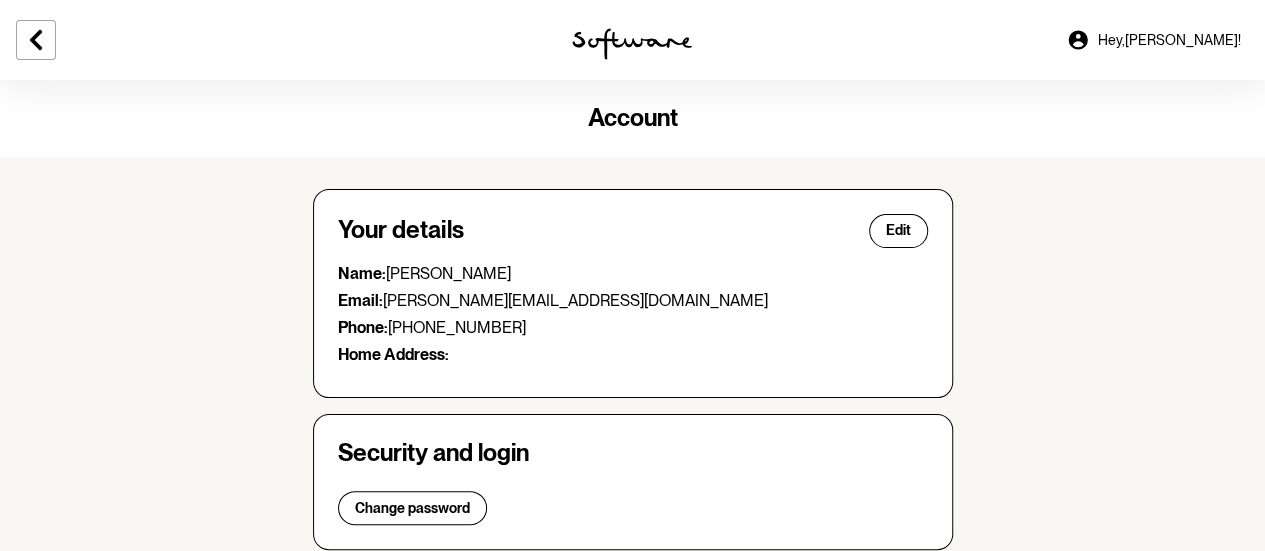 click at bounding box center [632, 44] 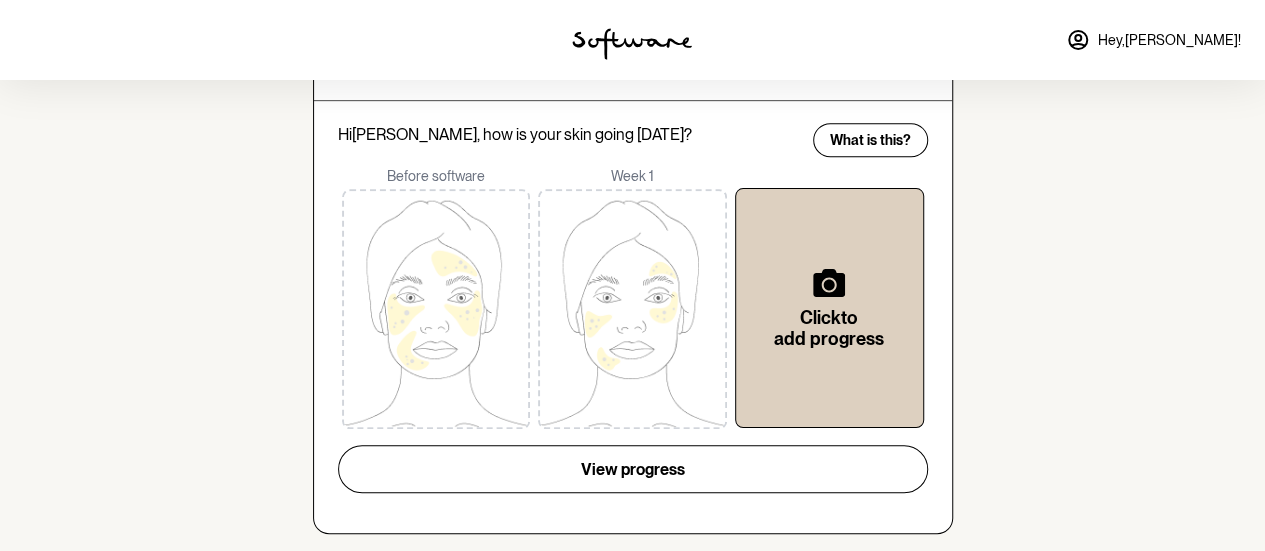 scroll, scrollTop: 544, scrollLeft: 0, axis: vertical 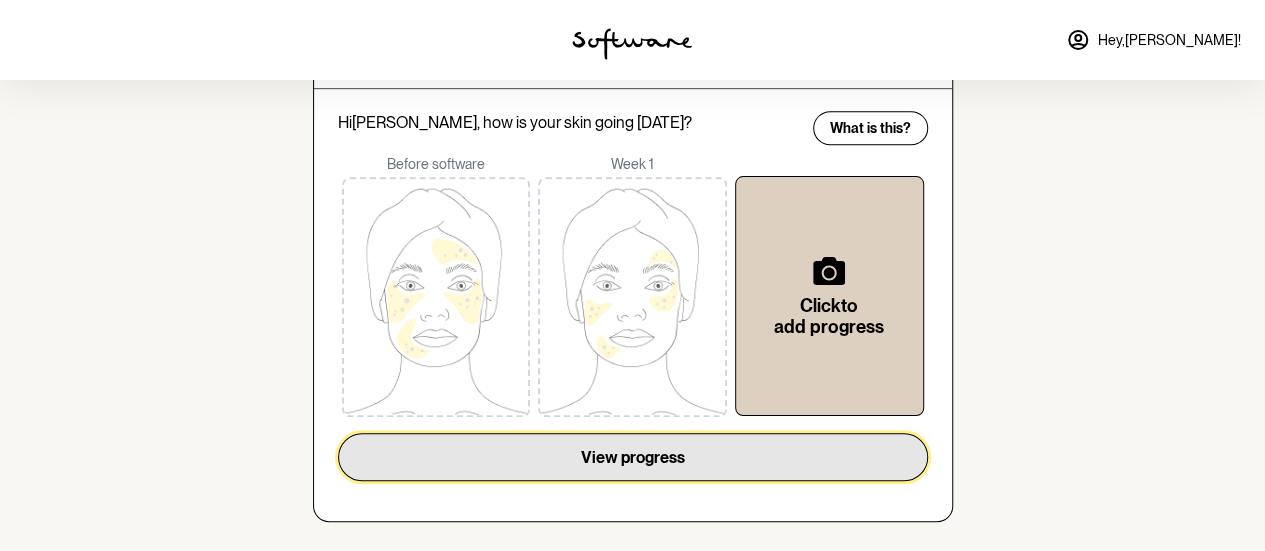 click on "View progress" at bounding box center (633, 457) 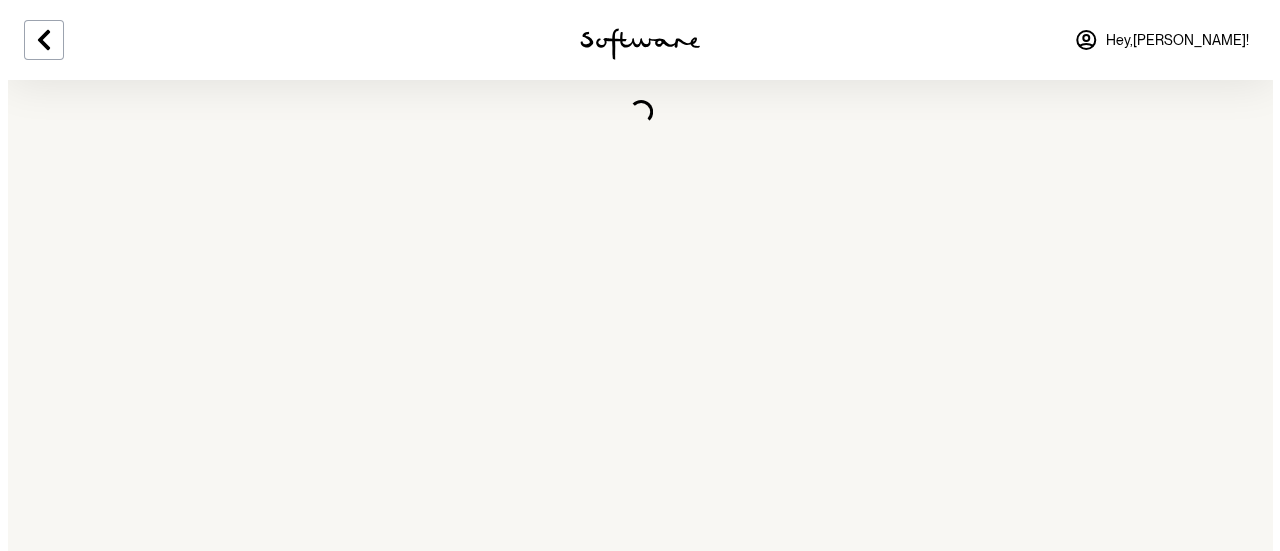 scroll, scrollTop: 0, scrollLeft: 0, axis: both 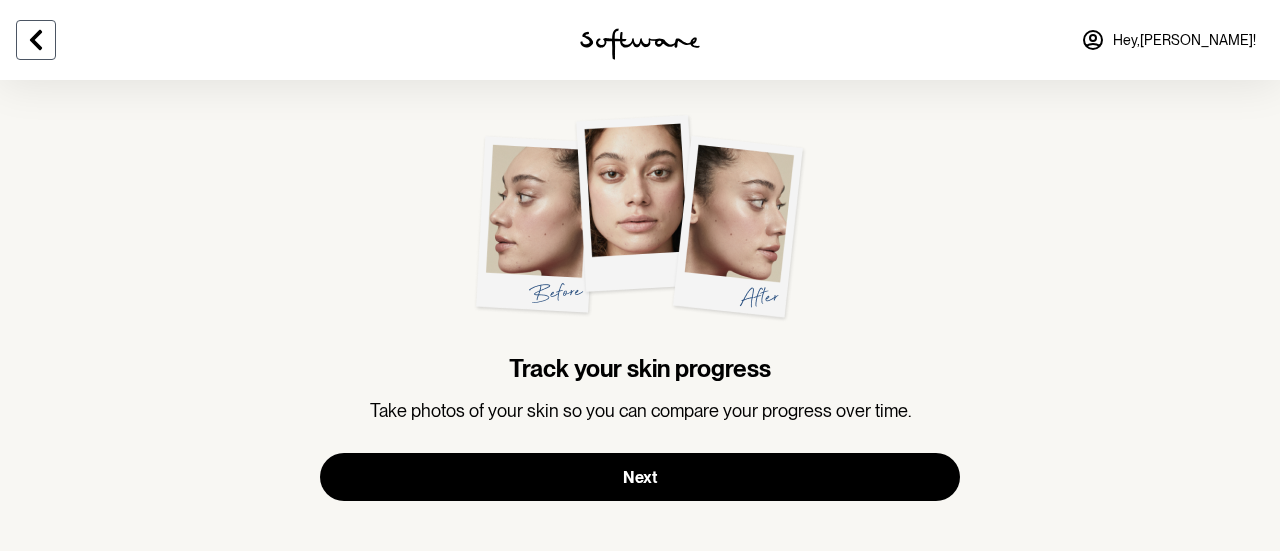 click at bounding box center [36, 40] 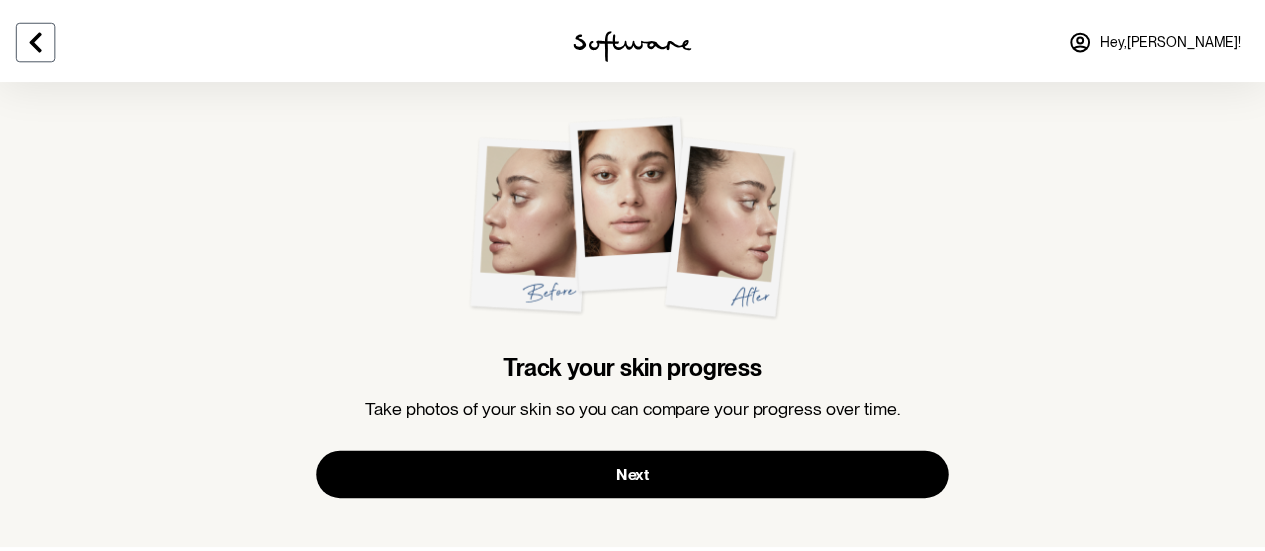 scroll, scrollTop: 80, scrollLeft: 0, axis: vertical 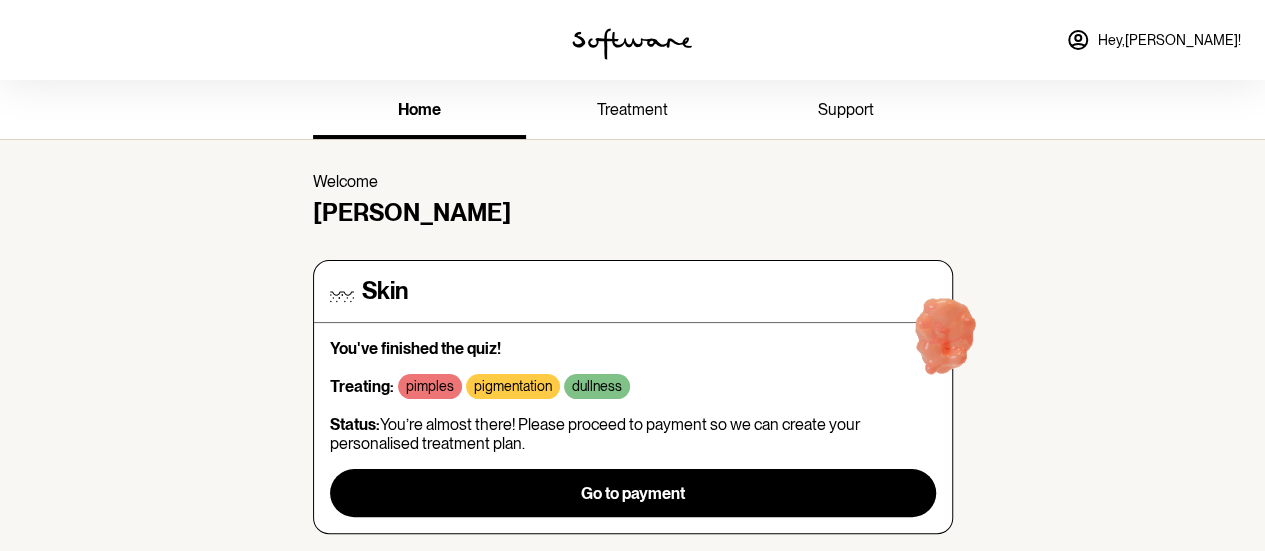 click on "treatment" at bounding box center [632, 109] 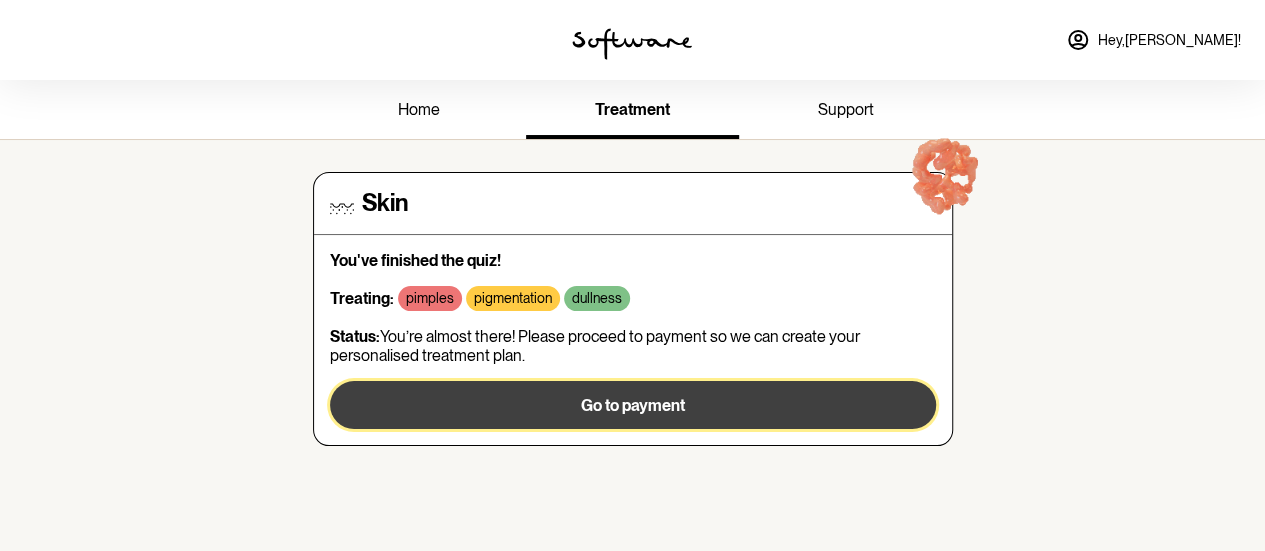 click on "Go to payment" at bounding box center [633, 405] 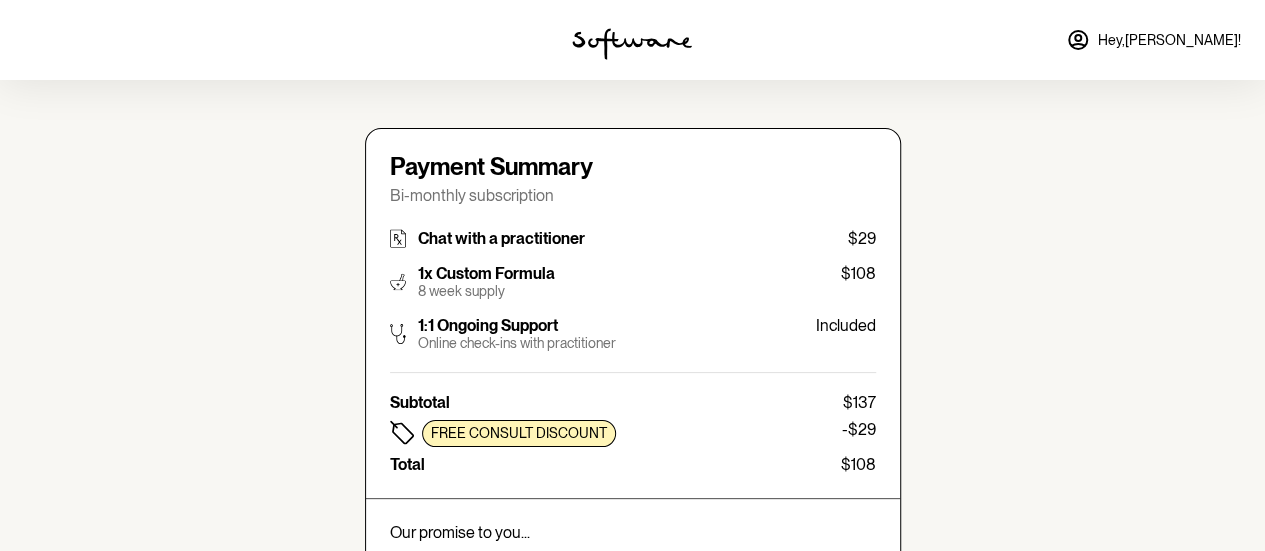 type on "nathanielrav@gmail.com" 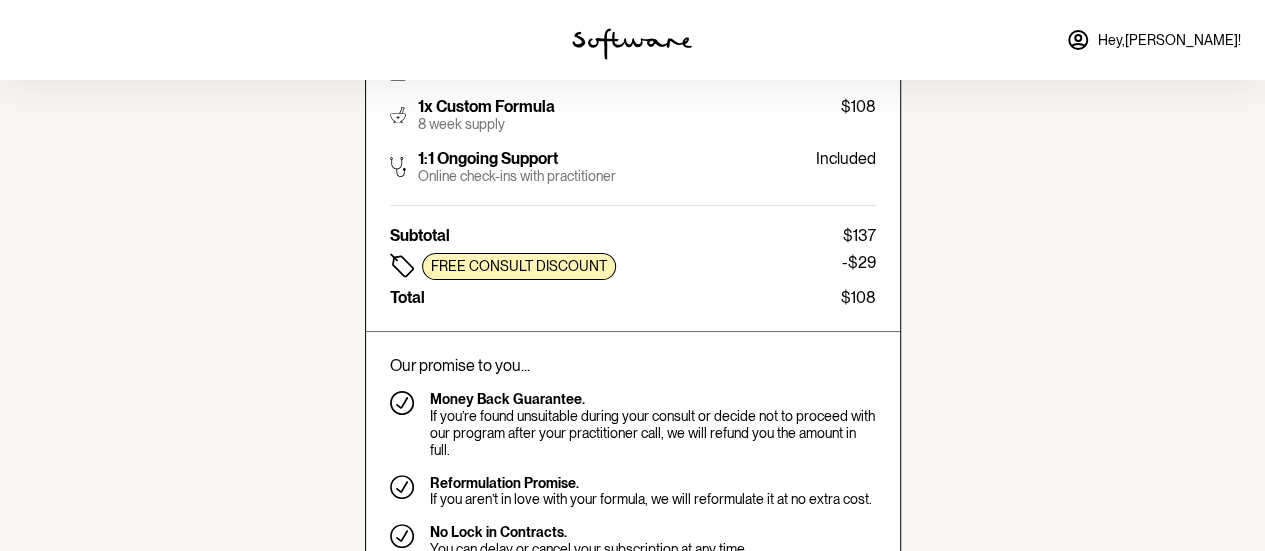 scroll, scrollTop: 0, scrollLeft: 0, axis: both 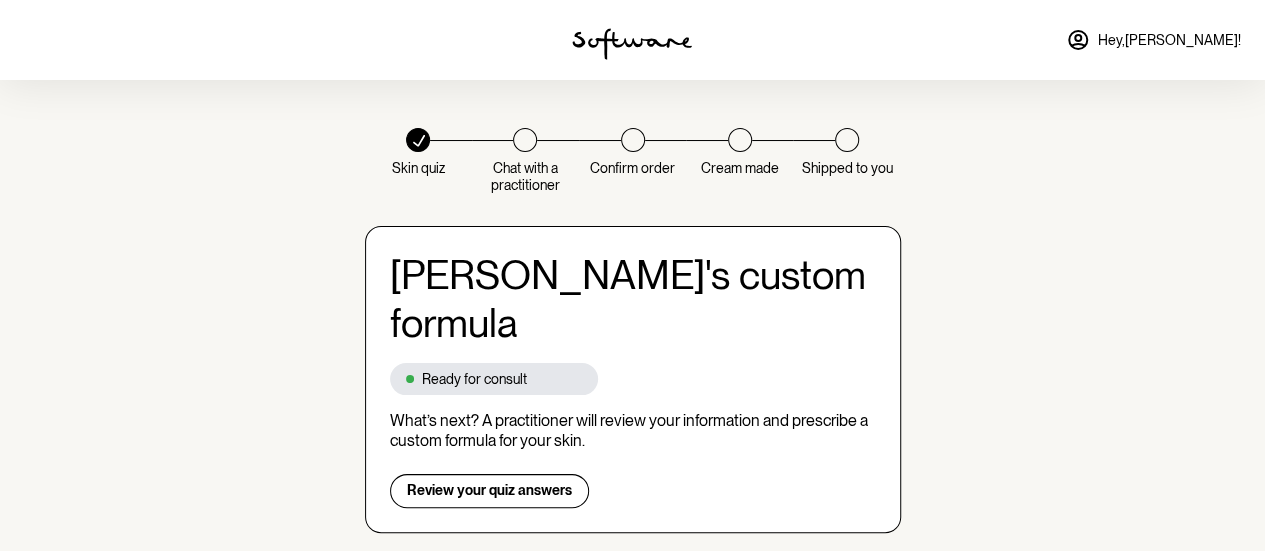 click at bounding box center (525, 140) 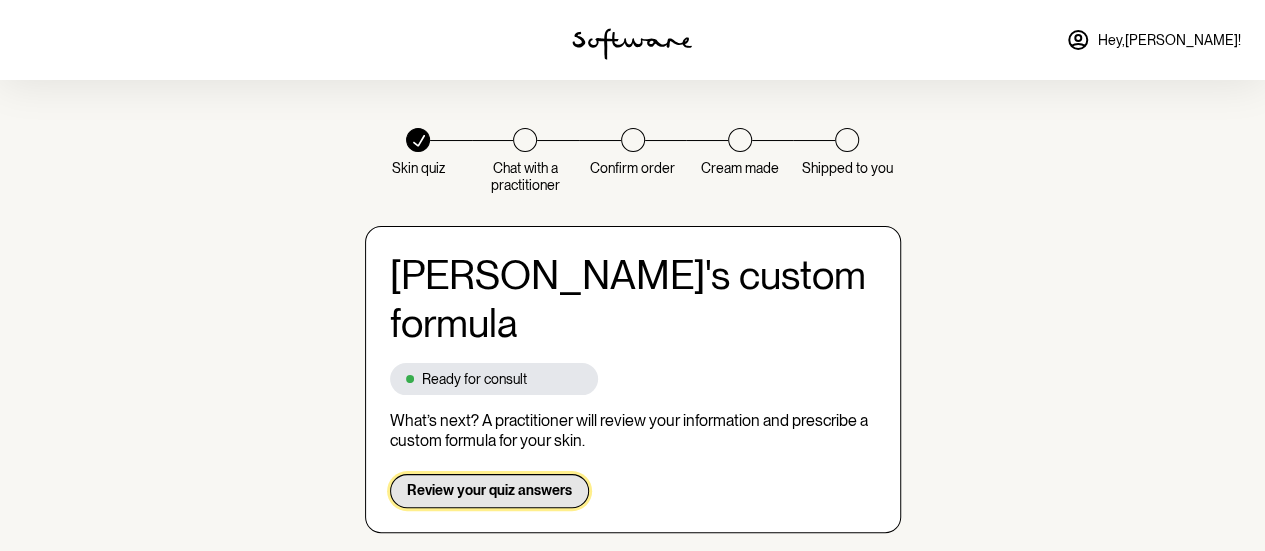 click on "Review your quiz answers" at bounding box center (489, 490) 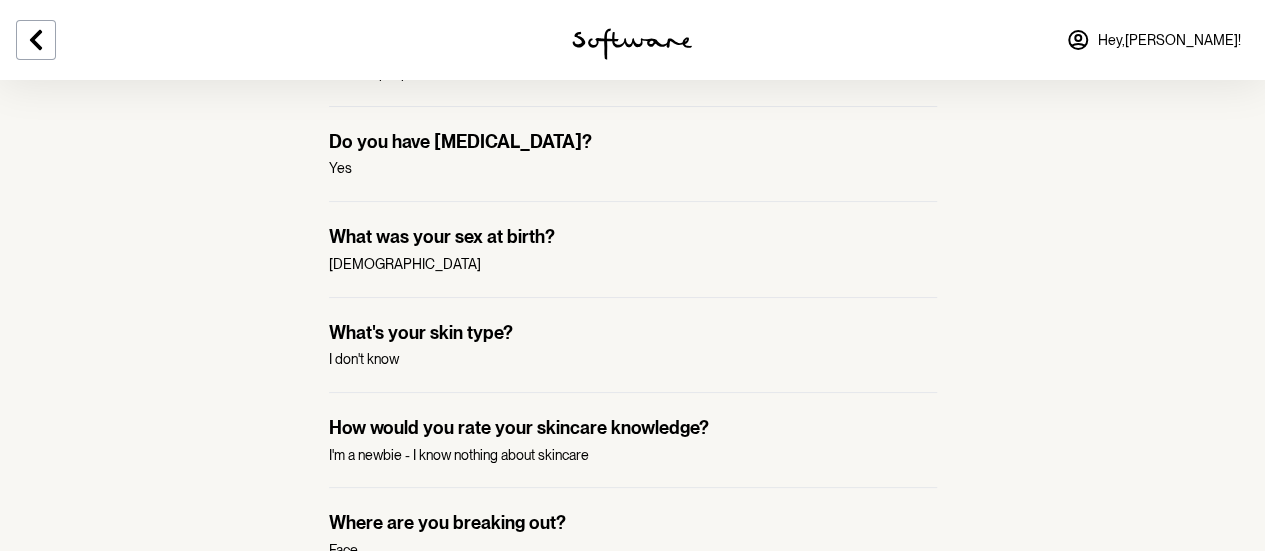 scroll, scrollTop: 298, scrollLeft: 0, axis: vertical 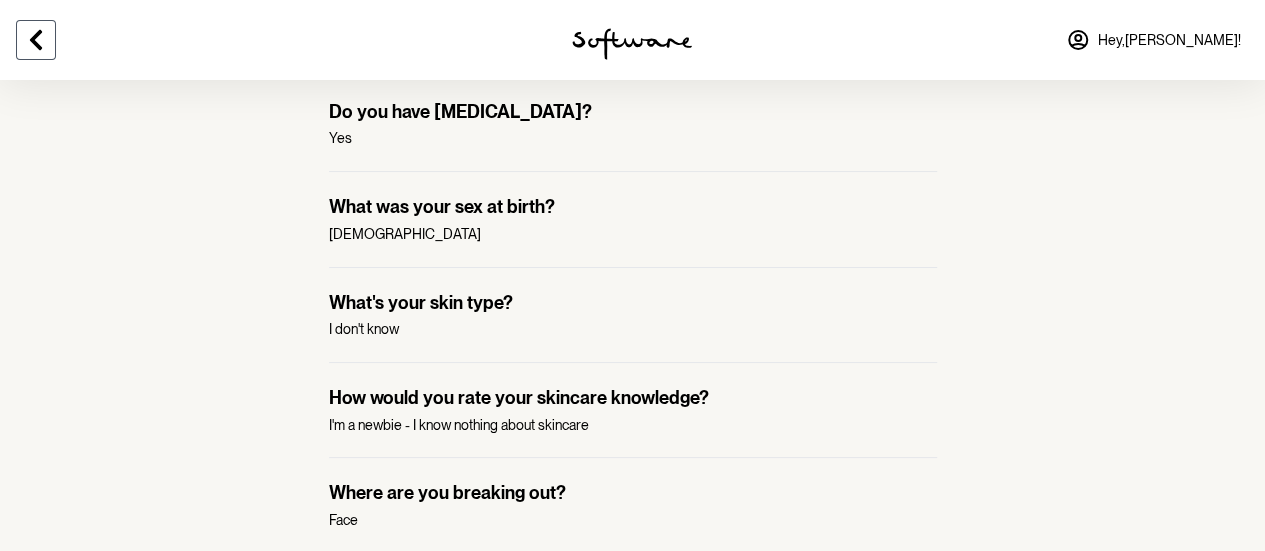 click 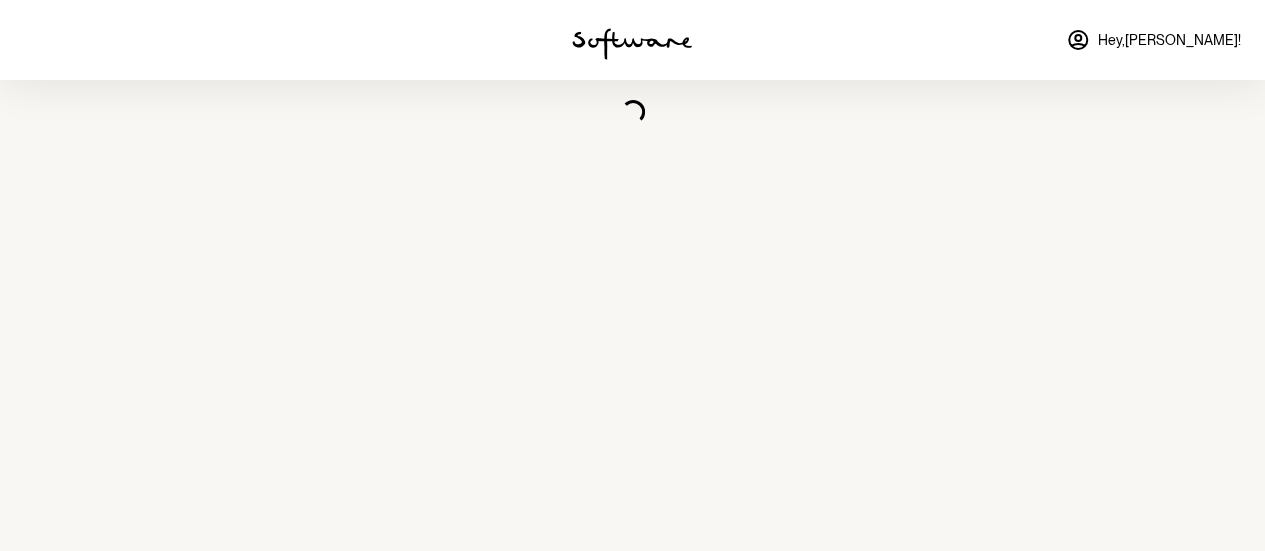 scroll, scrollTop: 0, scrollLeft: 0, axis: both 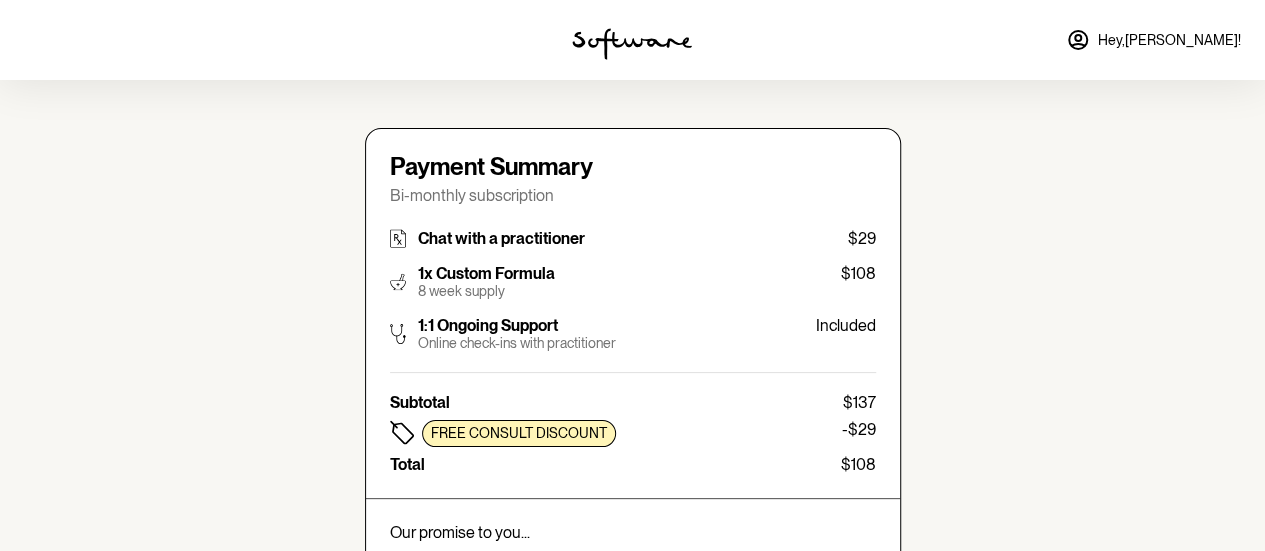 type on "nathanielrav@gmail.com" 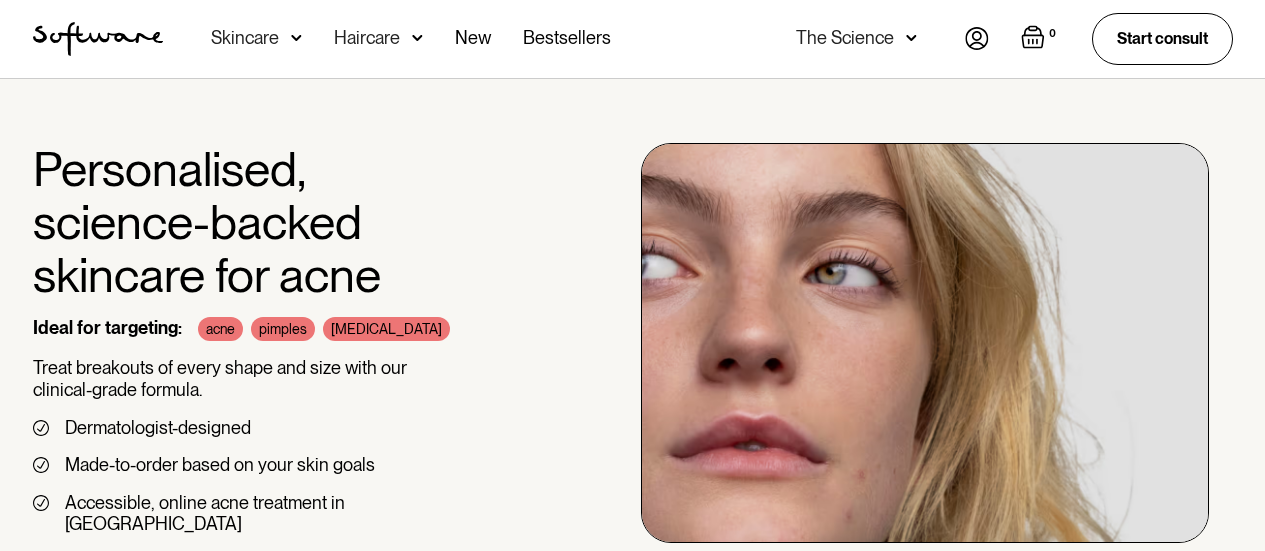 scroll, scrollTop: 0, scrollLeft: 0, axis: both 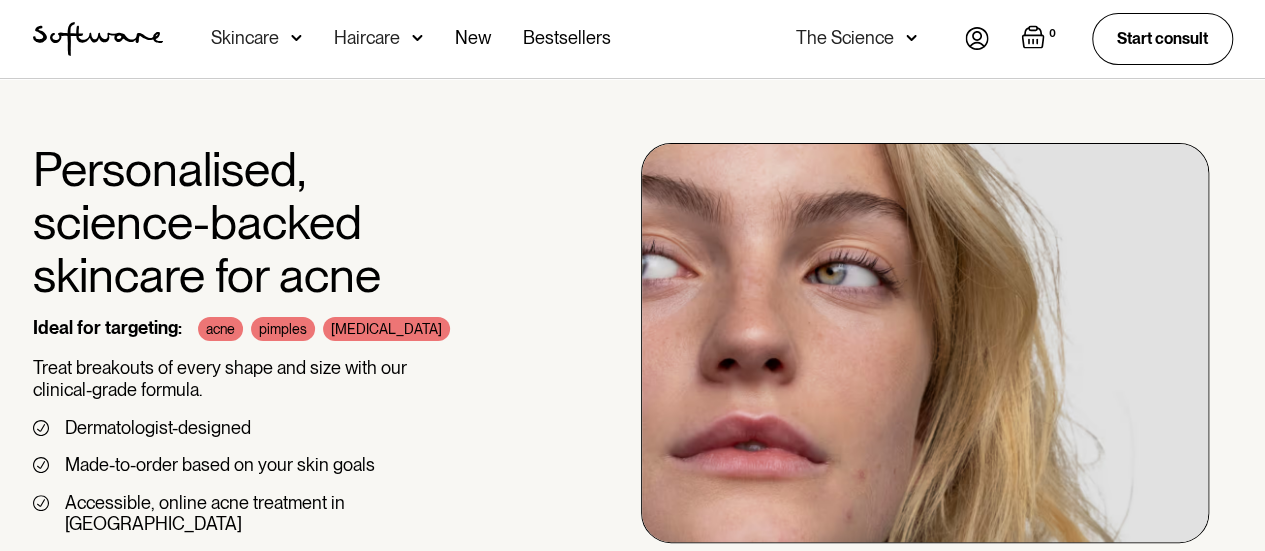 click on "Skincare" at bounding box center (245, 38) 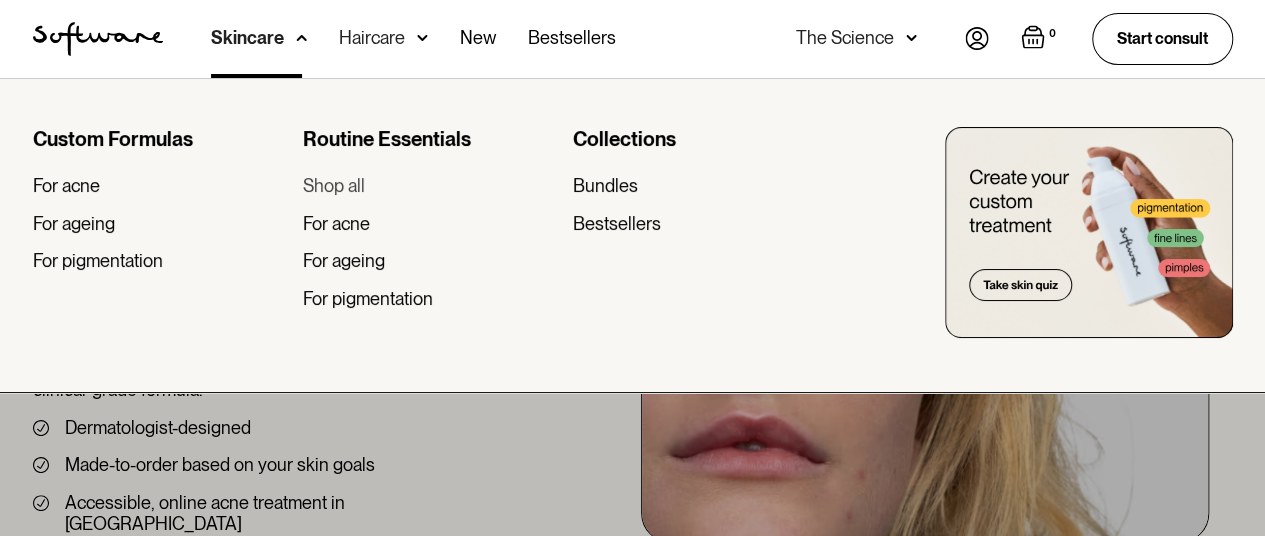 click on "Shop all" at bounding box center (334, 186) 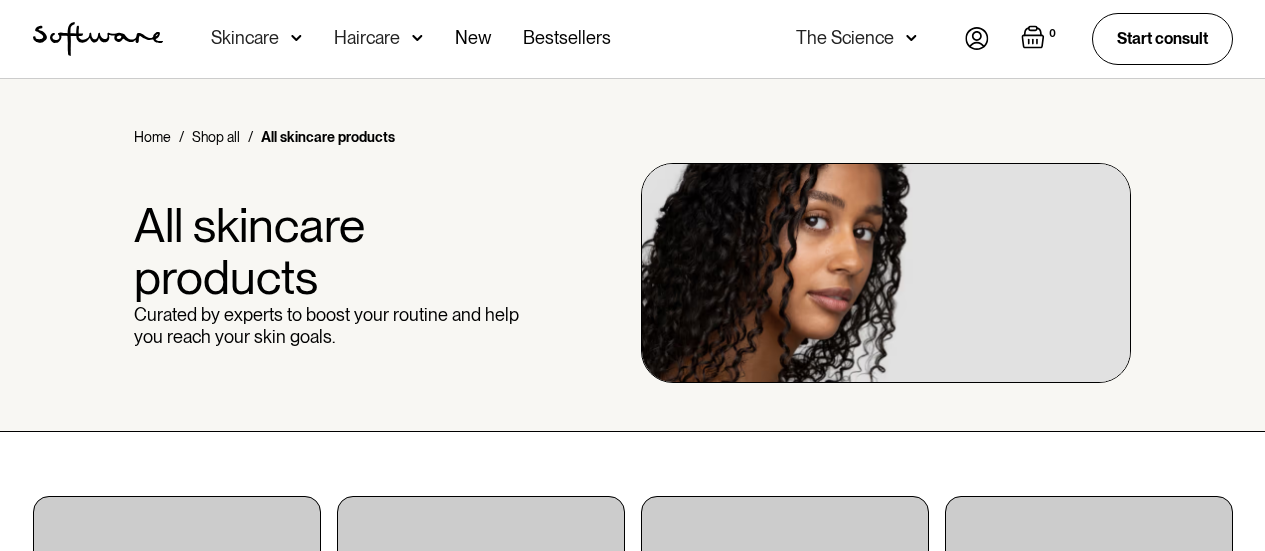 scroll, scrollTop: 0, scrollLeft: 0, axis: both 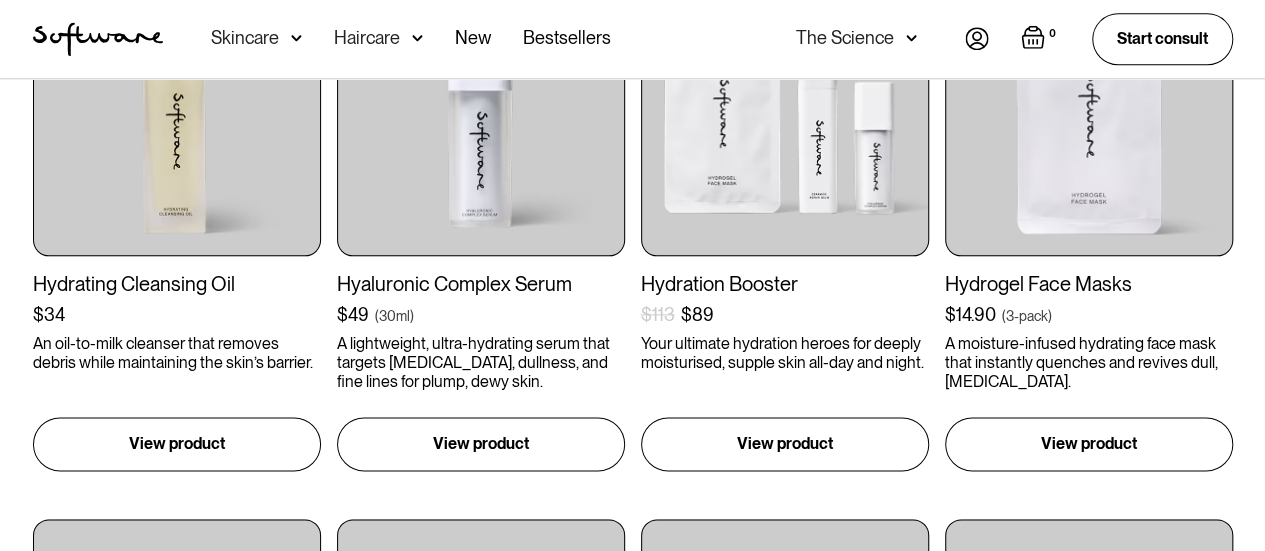 drag, startPoint x: 1263, startPoint y: 161, endPoint x: 1270, endPoint y: 182, distance: 22.135944 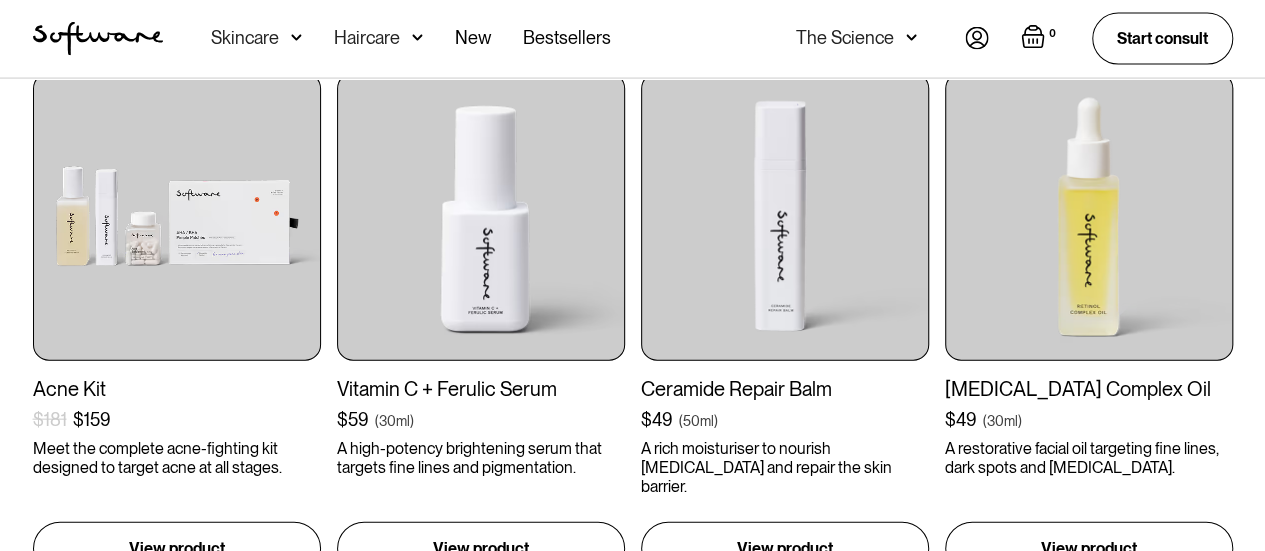 scroll, scrollTop: 2083, scrollLeft: 0, axis: vertical 